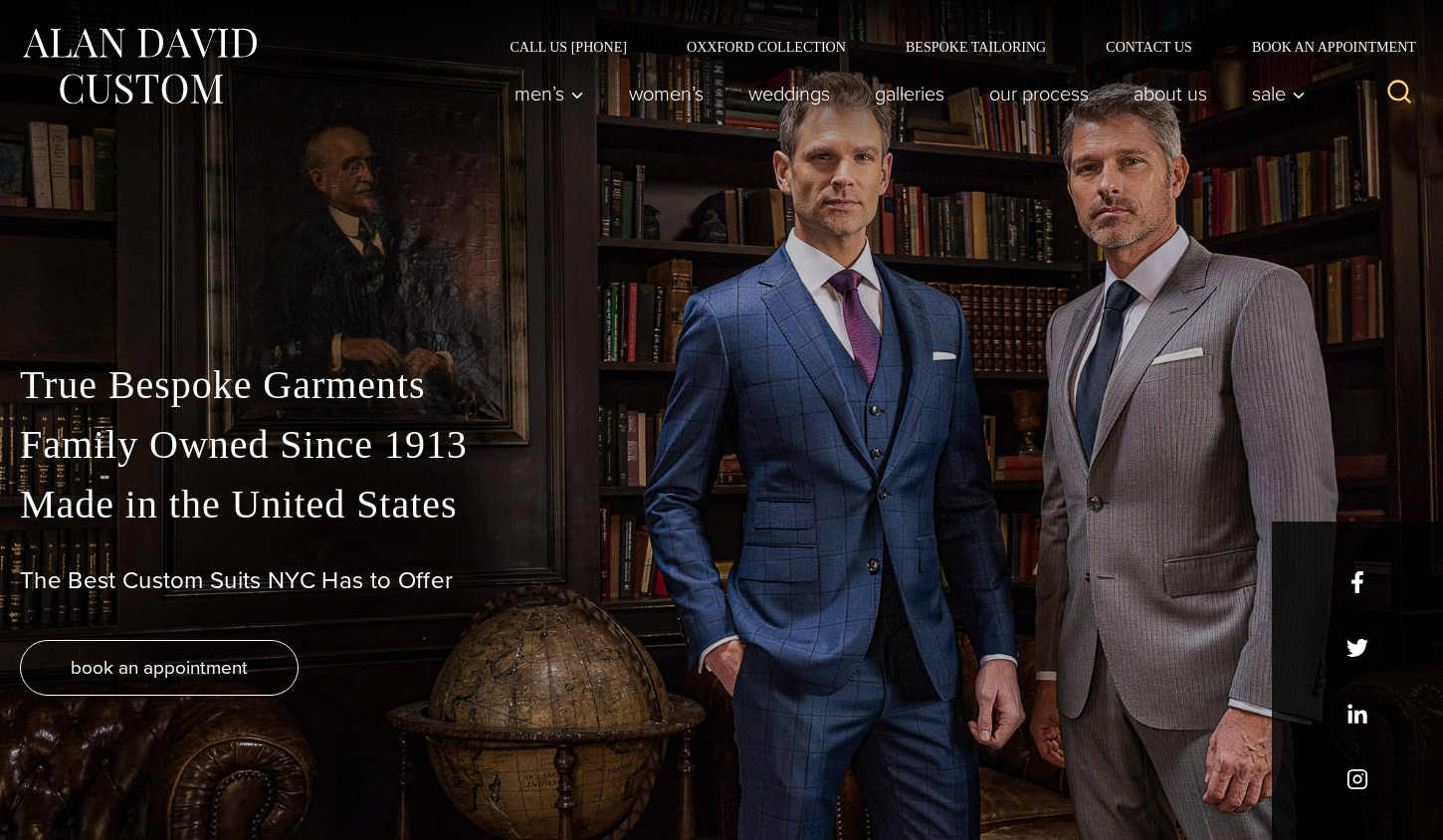 scroll, scrollTop: 0, scrollLeft: 0, axis: both 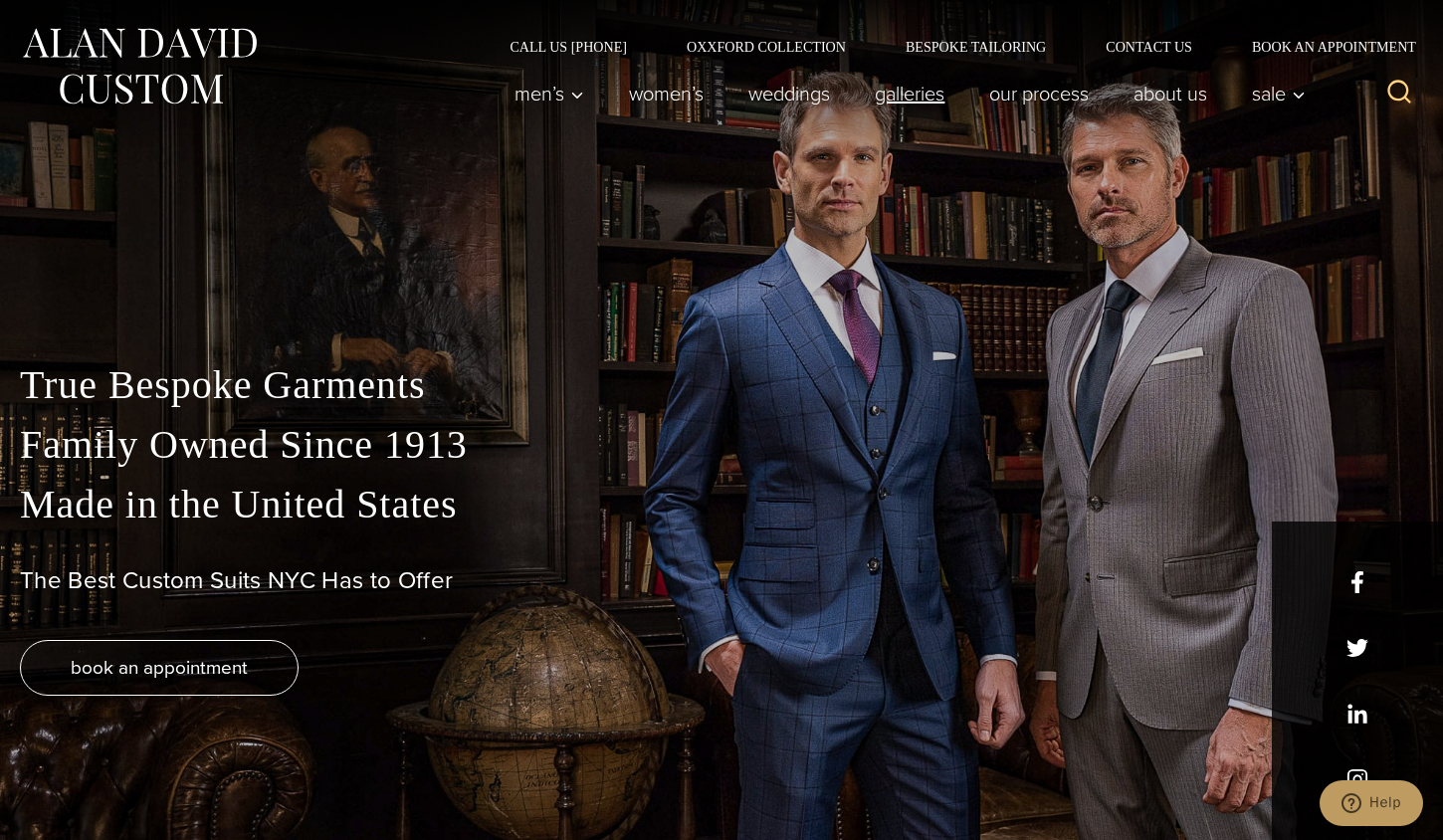 click on "Galleries" at bounding box center [910, 94] 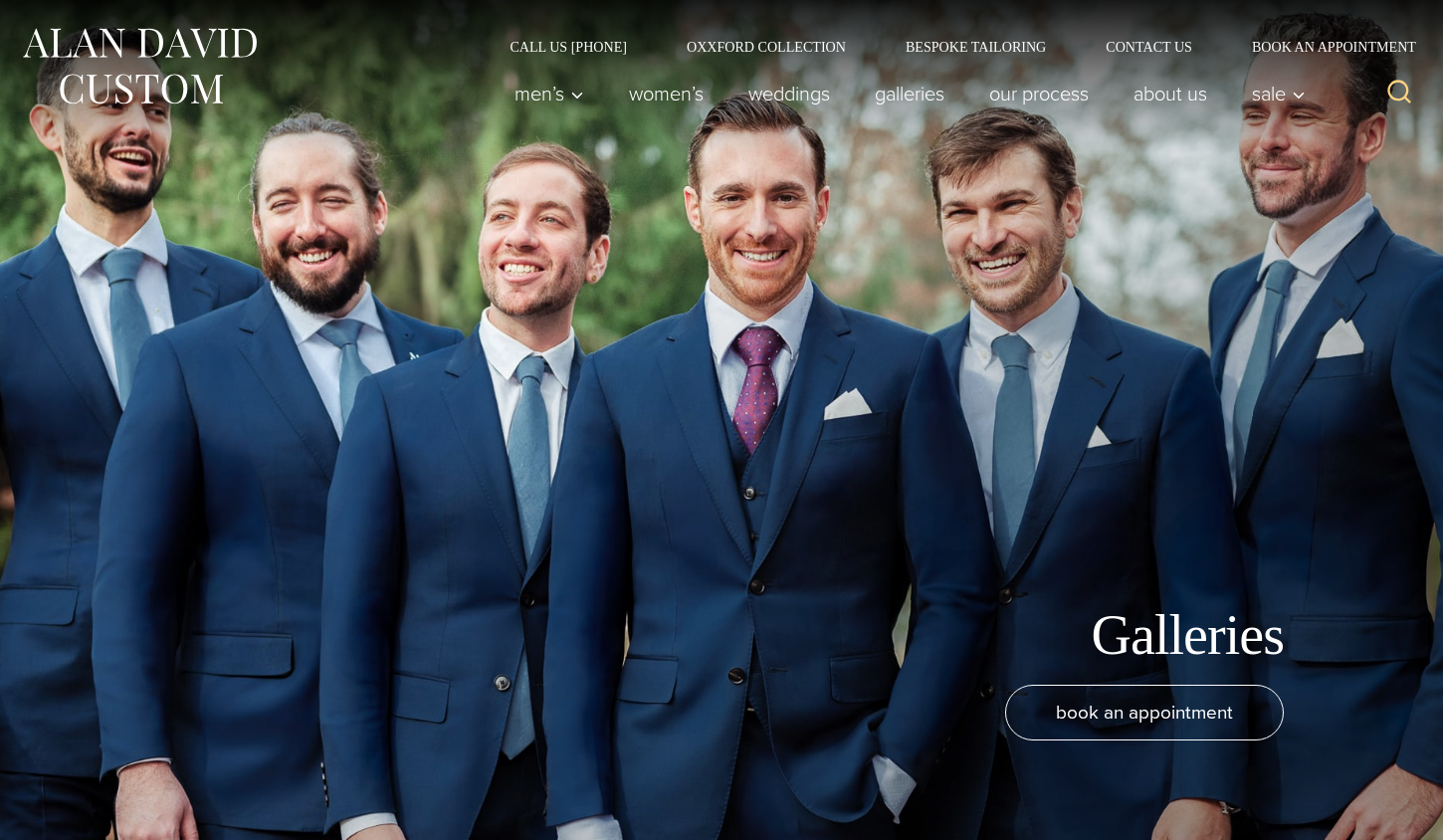 scroll, scrollTop: 0, scrollLeft: 0, axis: both 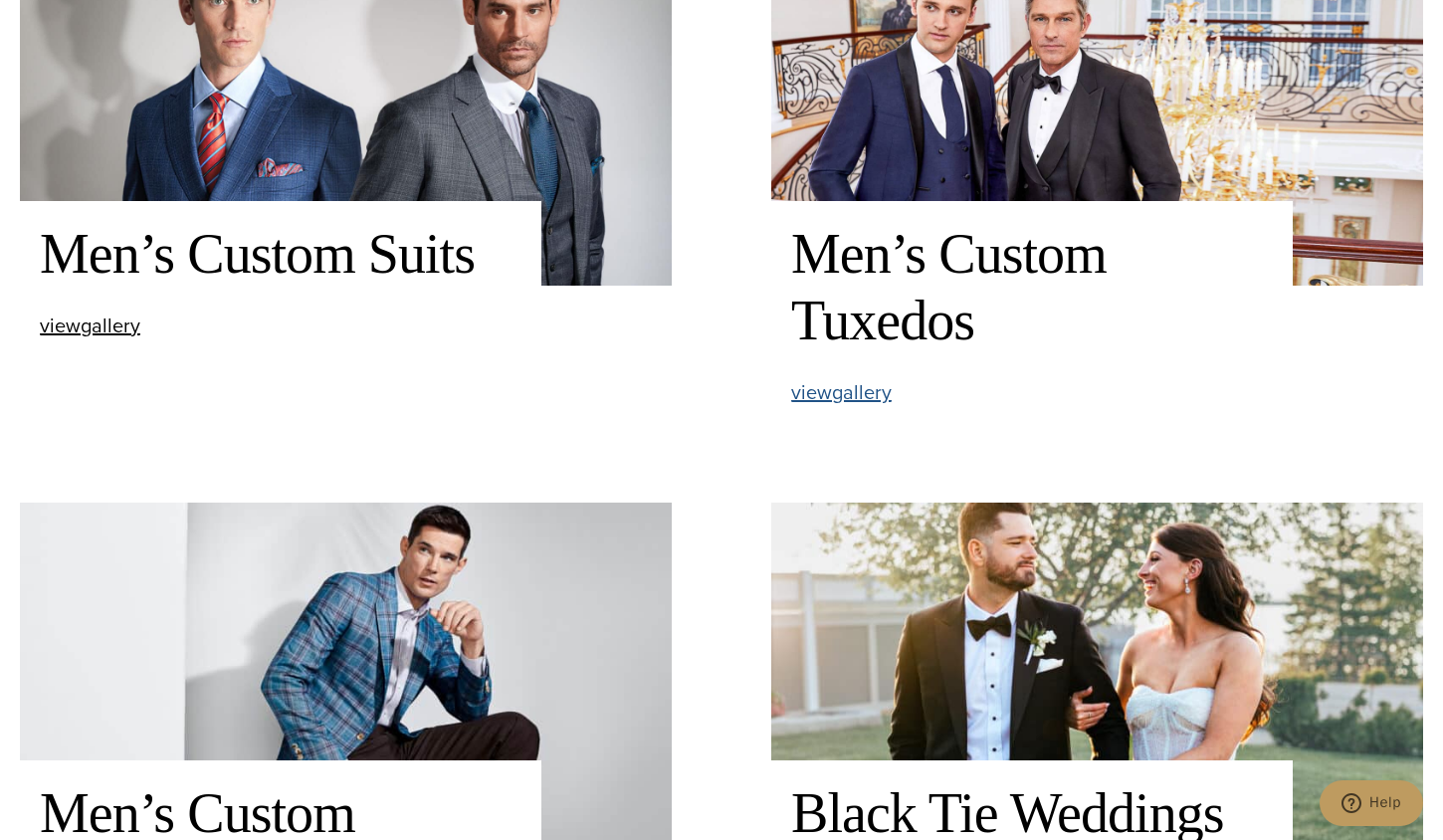 click on "view  Men’s Custom Tuxedos  gallery" at bounding box center (841, 392) 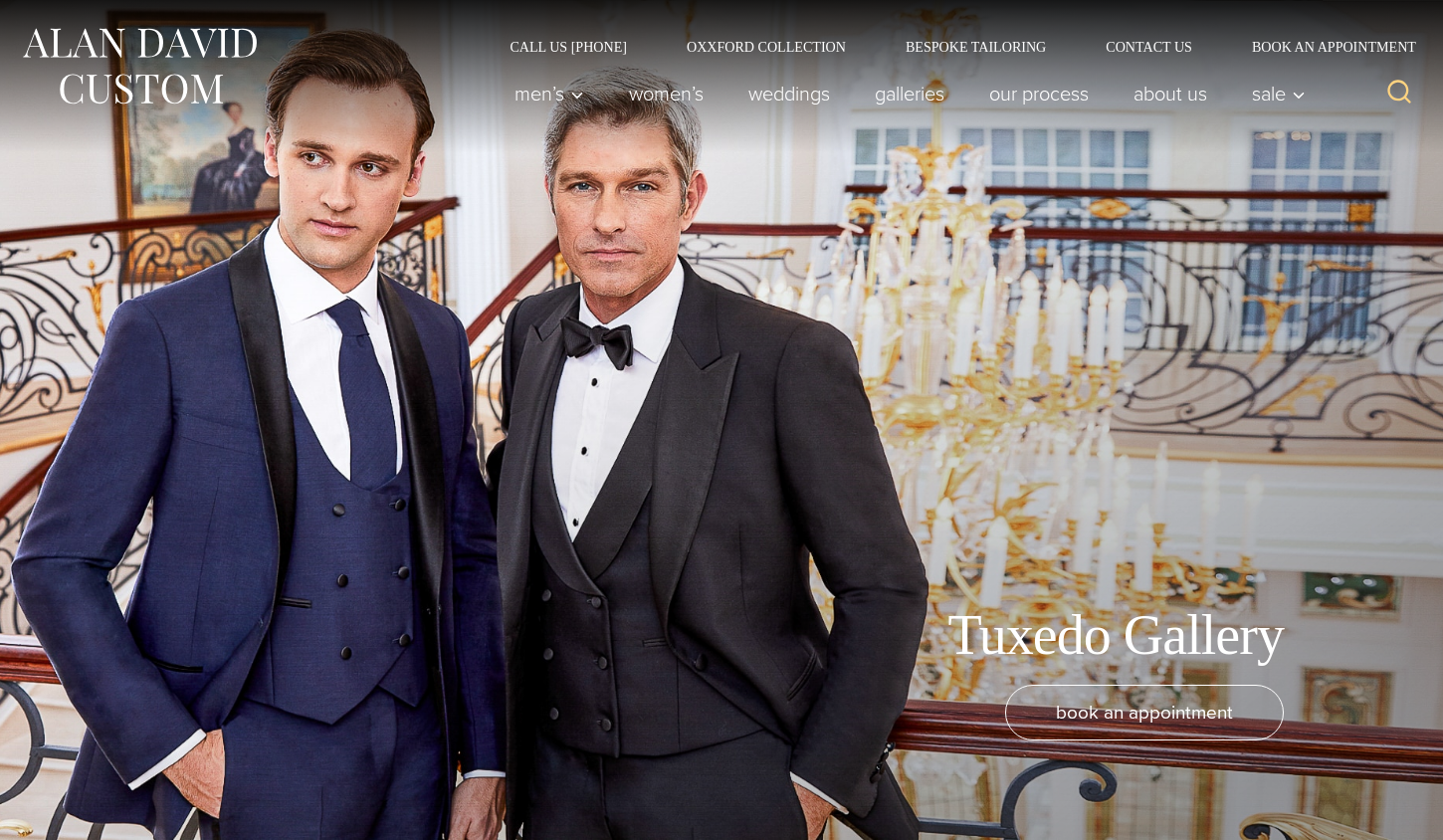 scroll, scrollTop: 0, scrollLeft: 0, axis: both 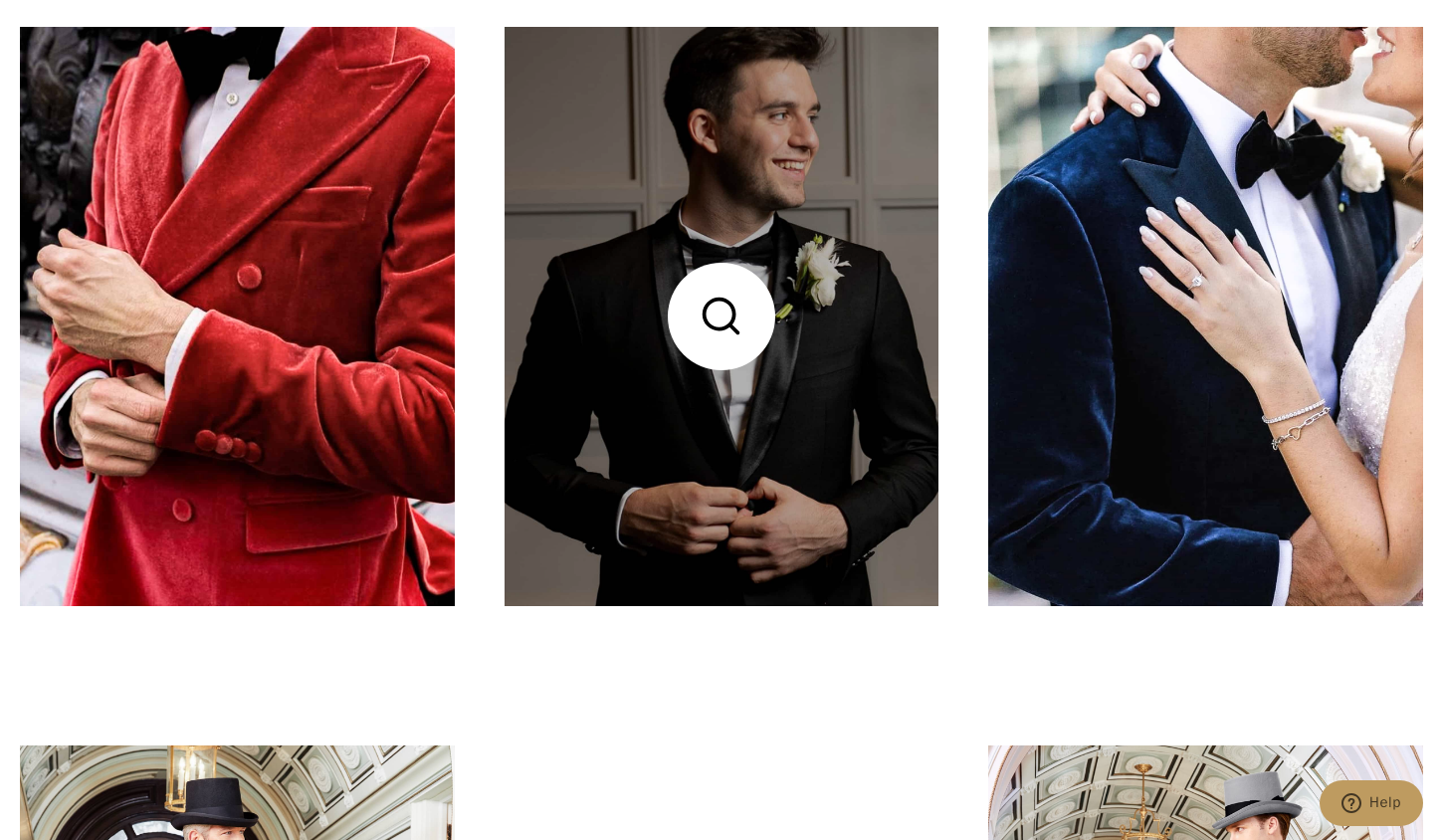 click at bounding box center [722, 316] 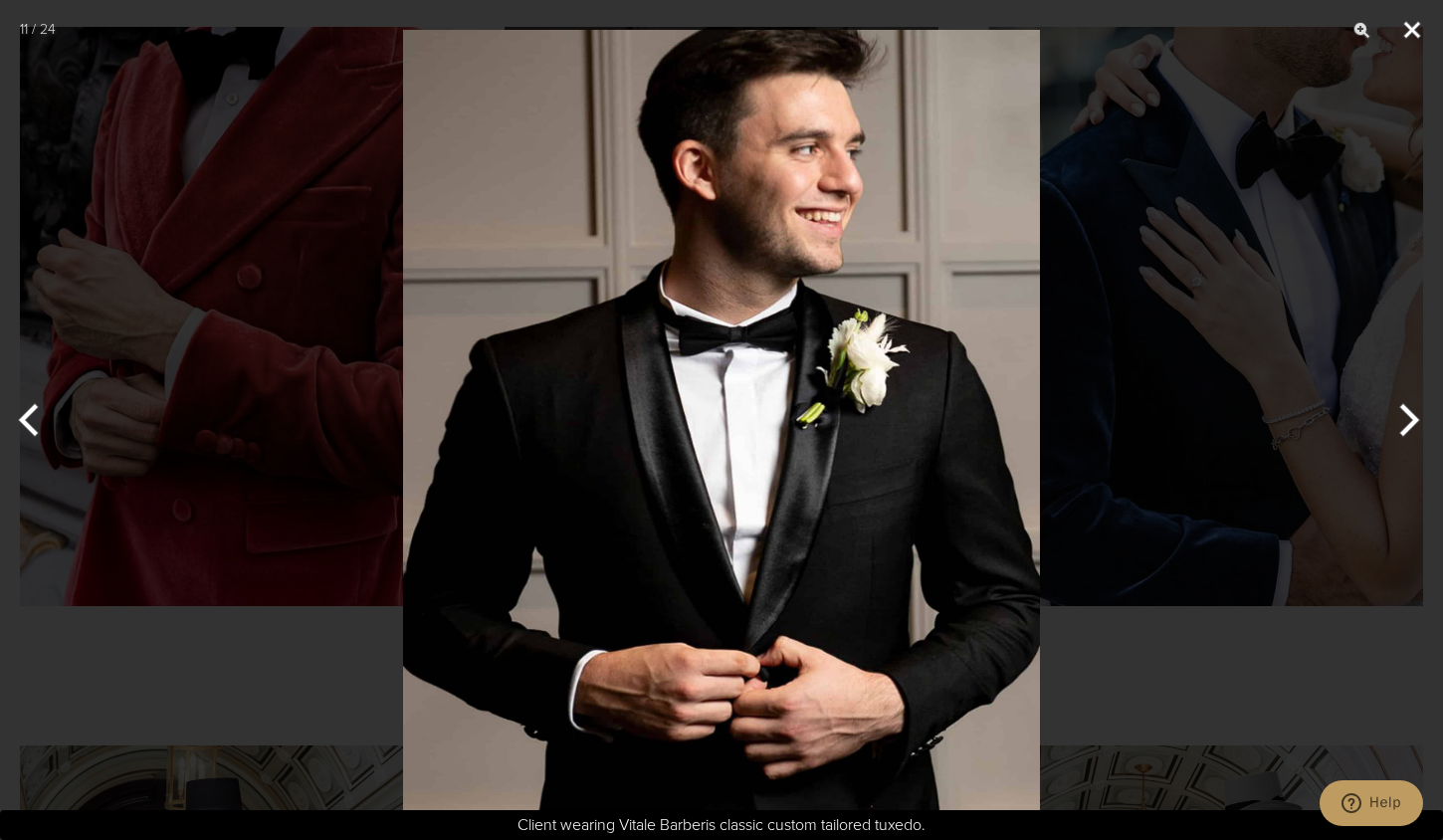 click at bounding box center [1412, 30] 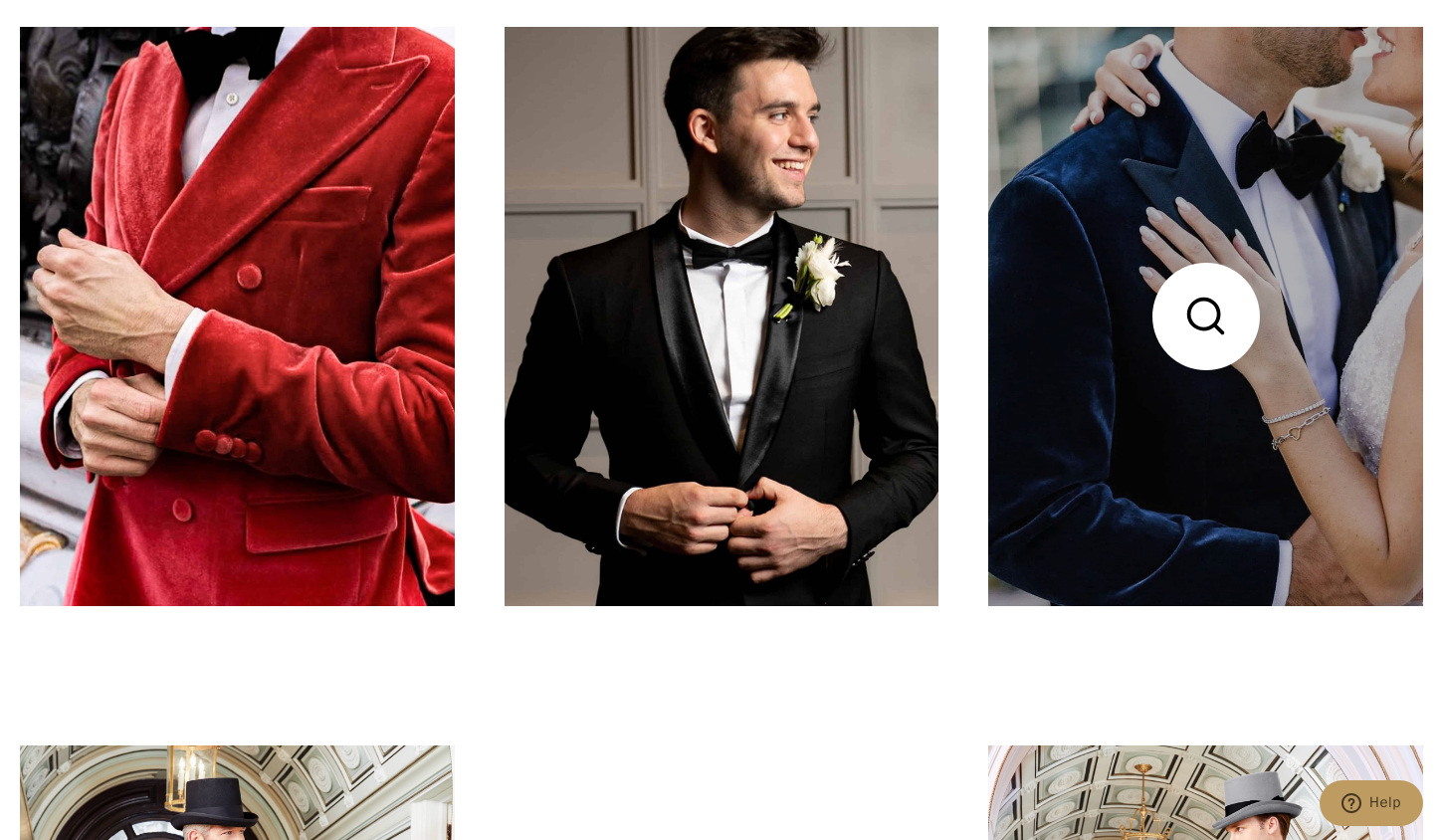 click at bounding box center (1205, 316) 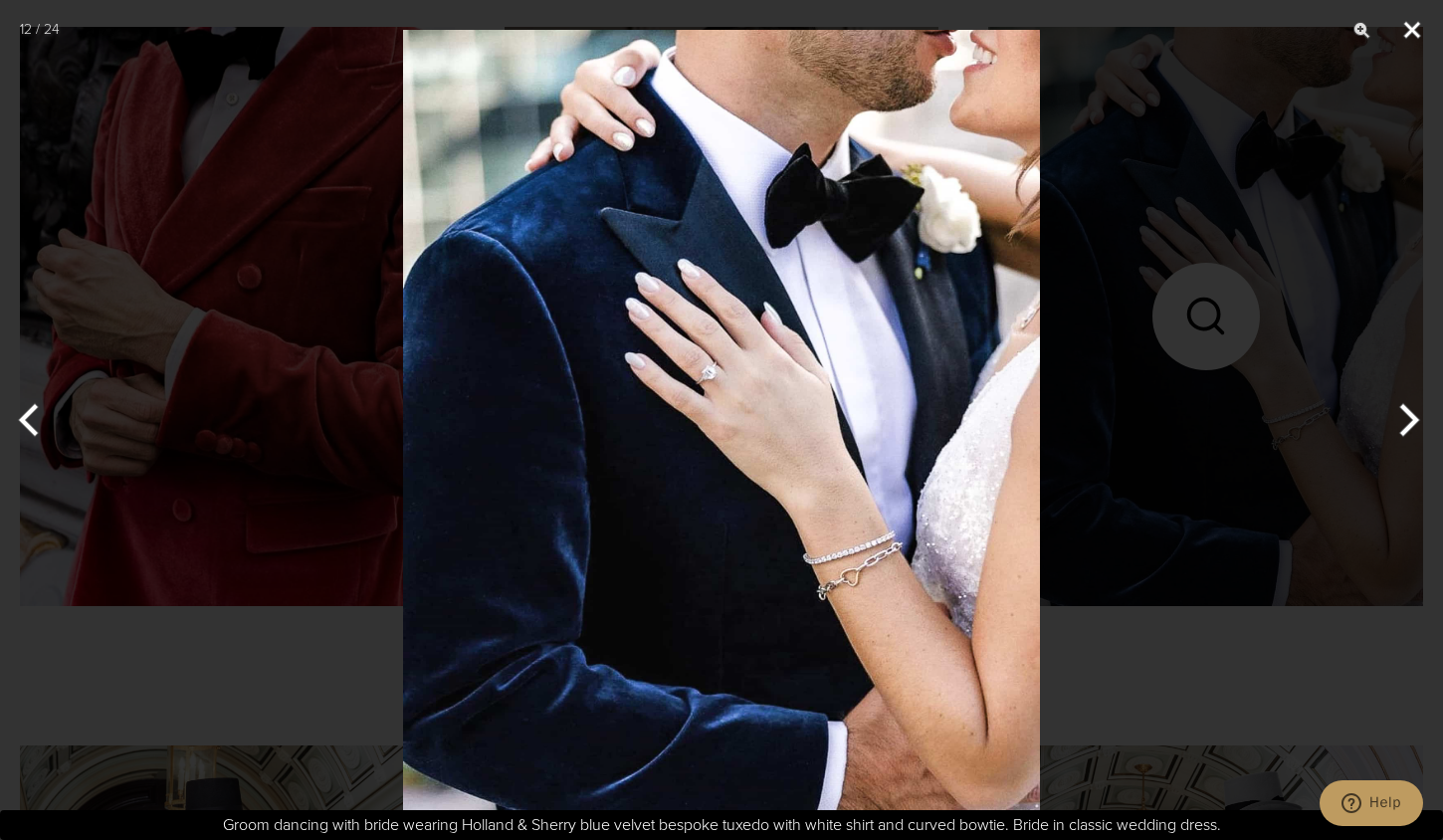 click at bounding box center [1412, 30] 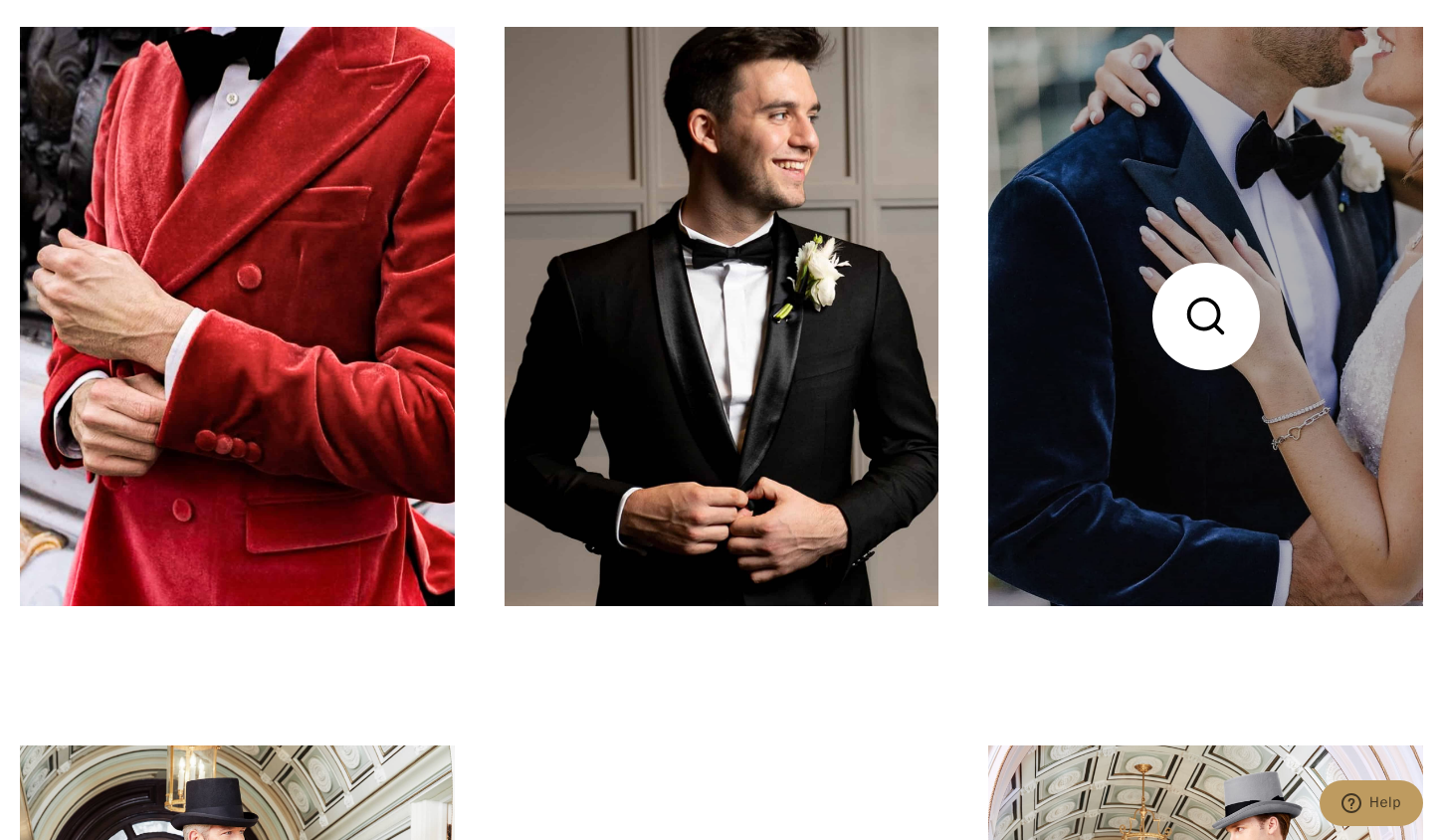 click at bounding box center (1205, 316) 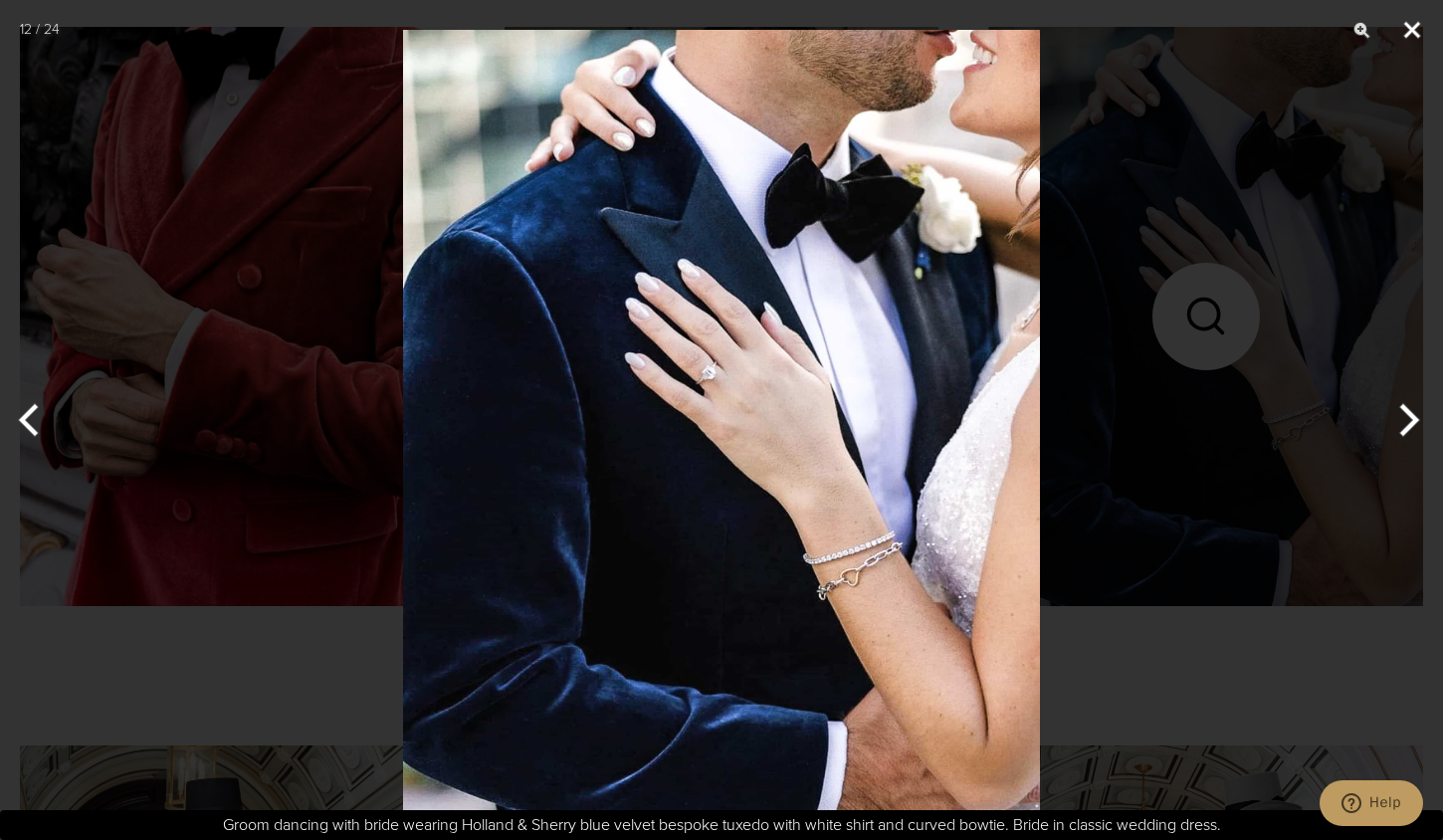 click at bounding box center [1412, 30] 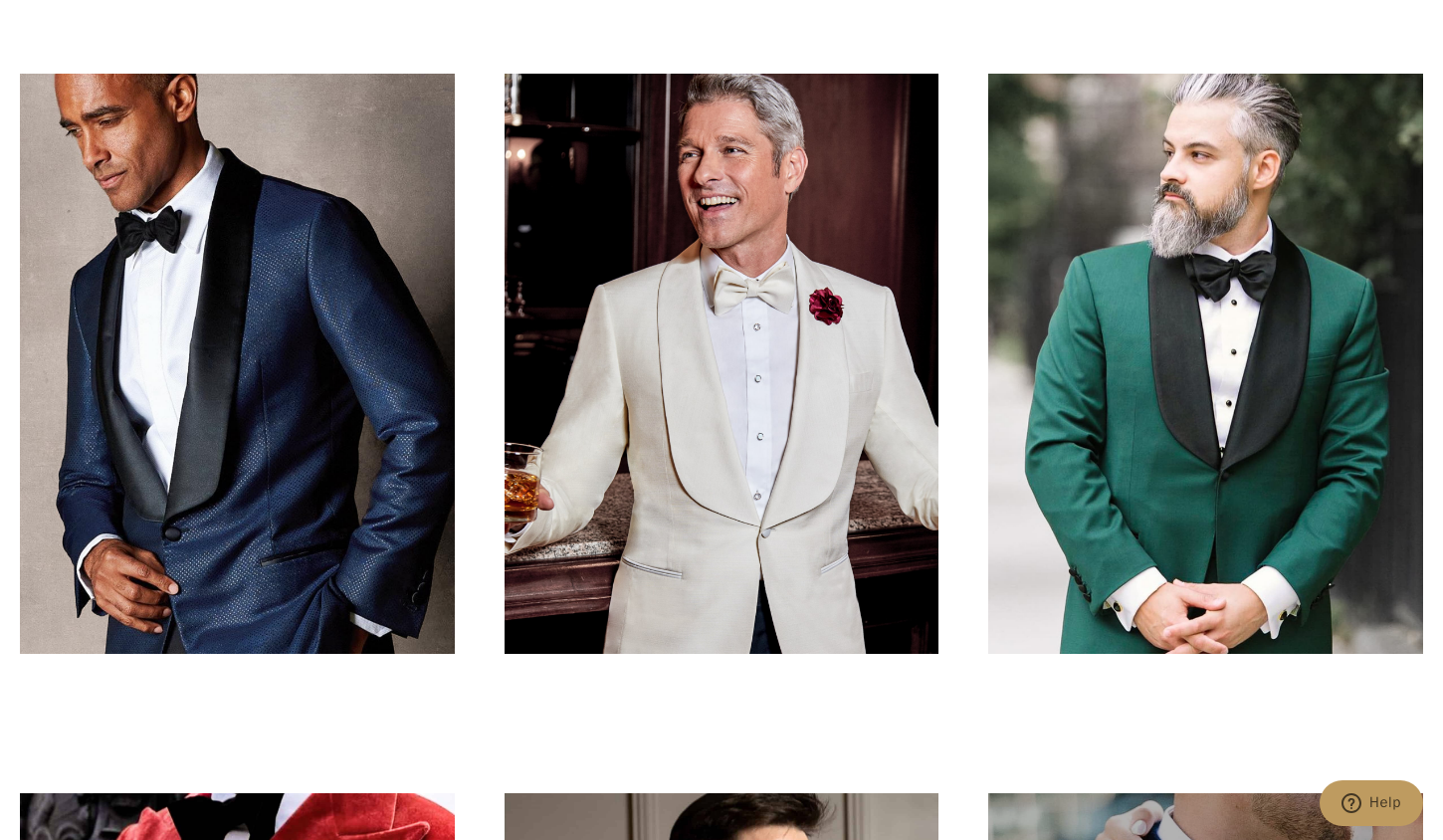 scroll, scrollTop: 2905, scrollLeft: 0, axis: vertical 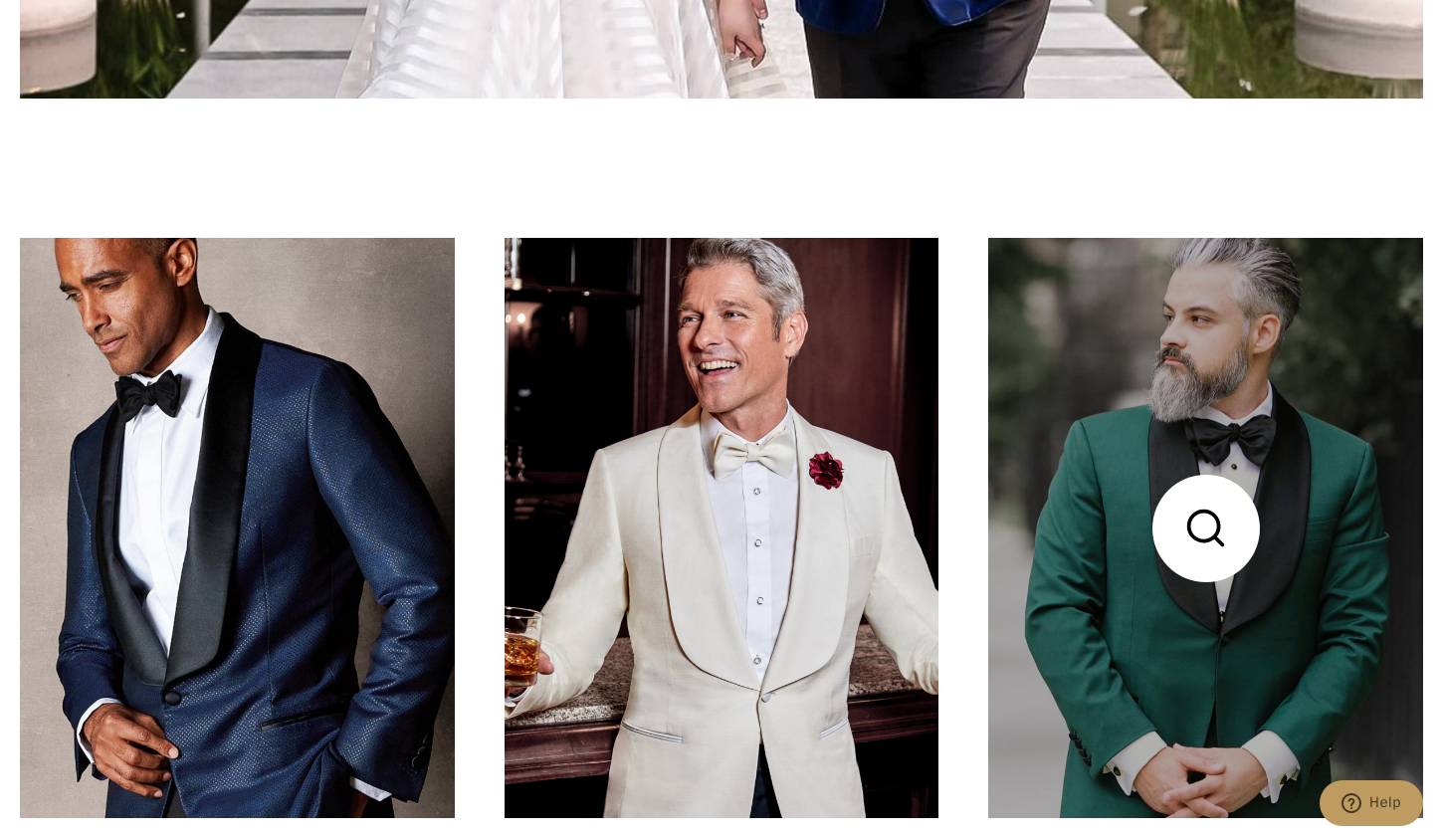 click at bounding box center [1205, 527] 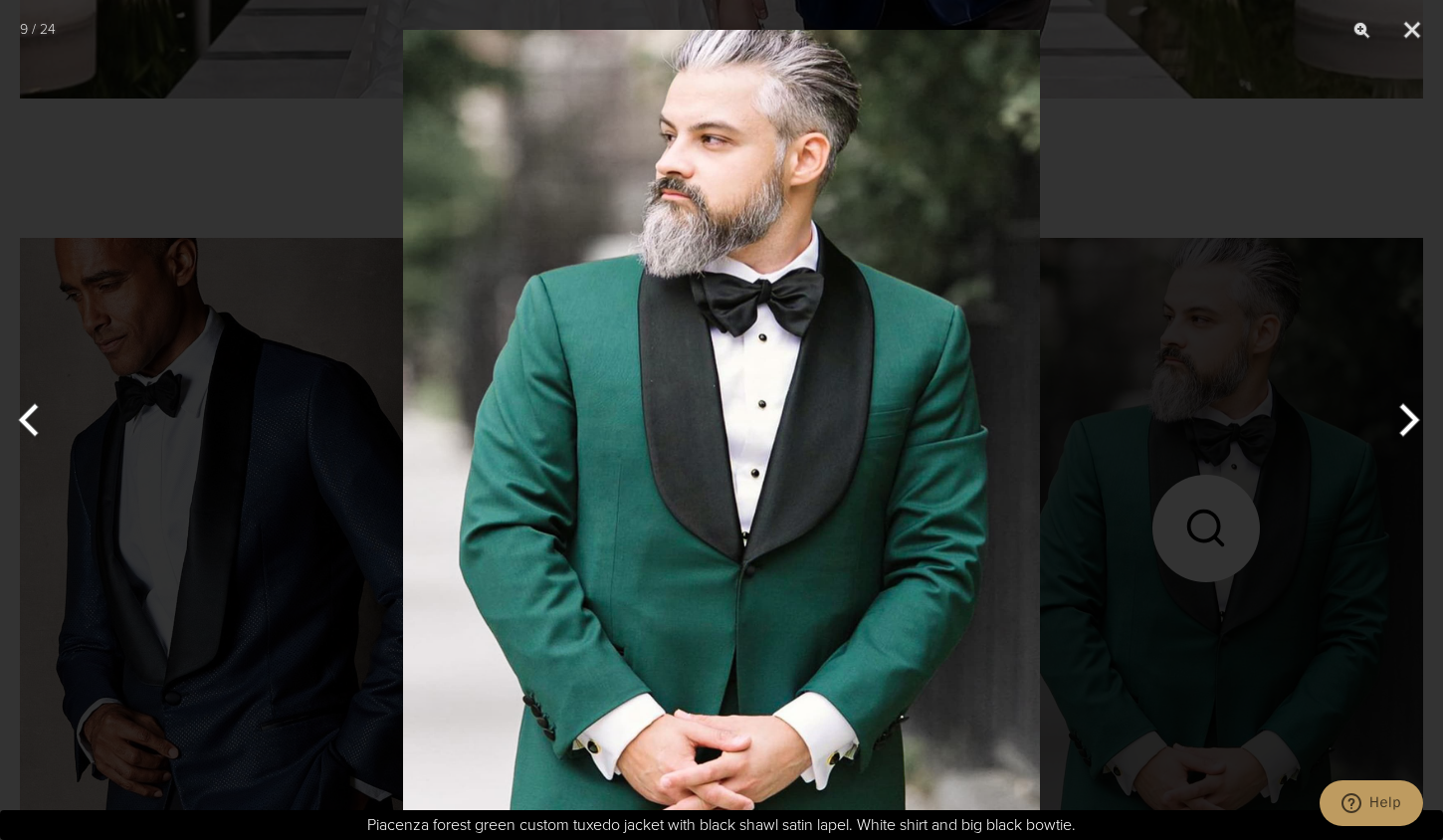 click at bounding box center [722, 420] 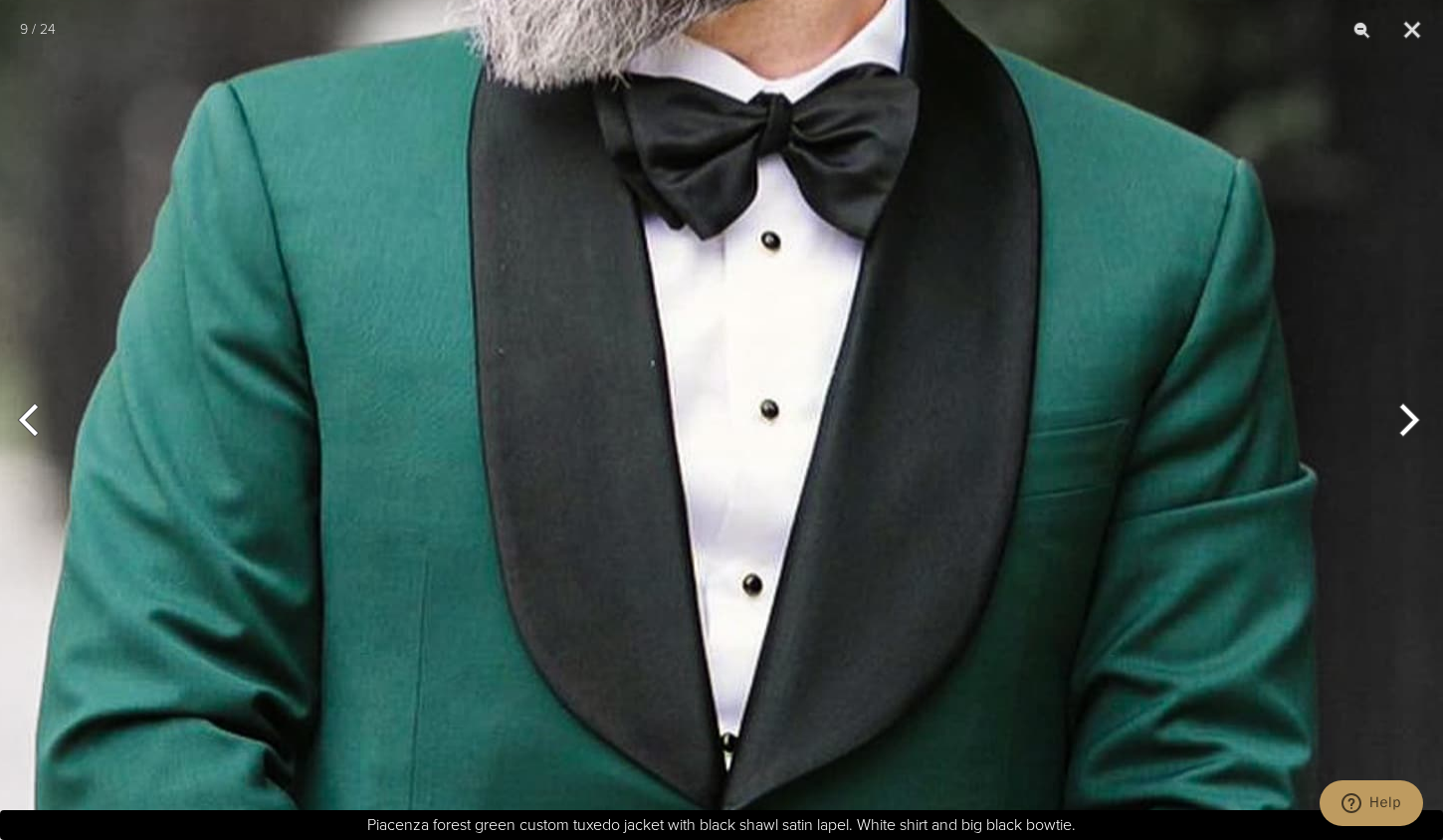 click at bounding box center (671, 450) 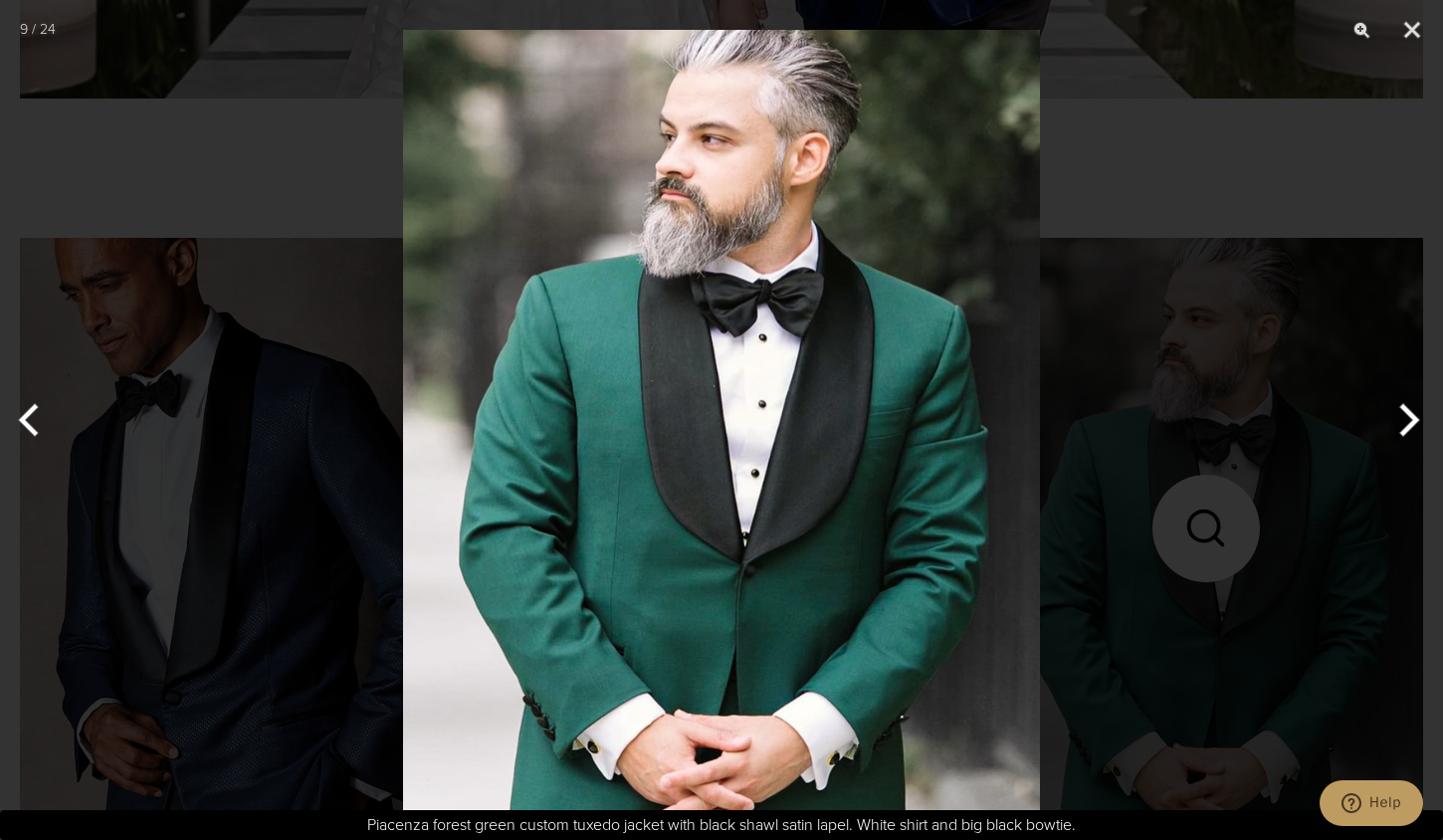 click at bounding box center (722, 420) 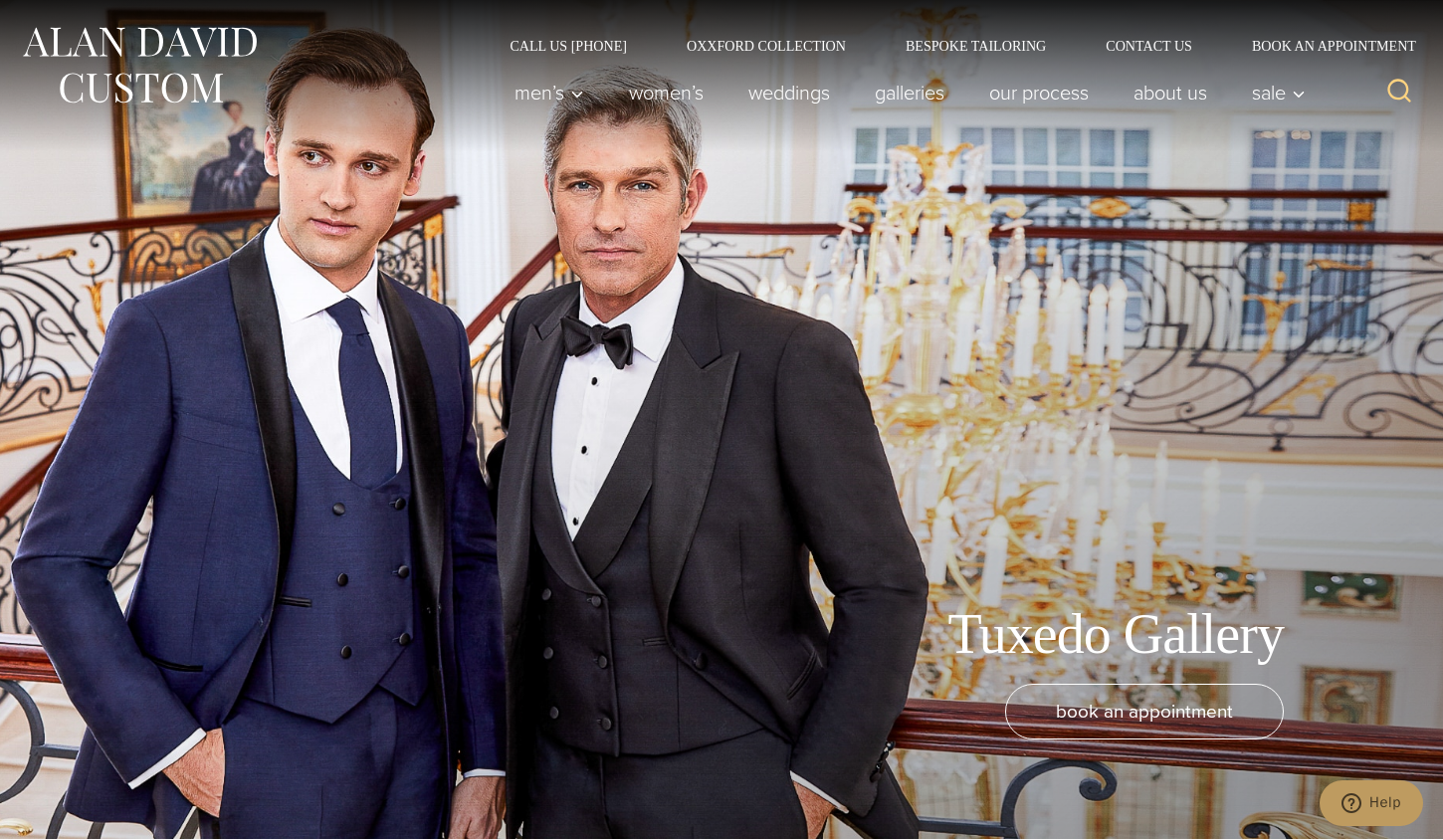 scroll, scrollTop: 0, scrollLeft: 0, axis: both 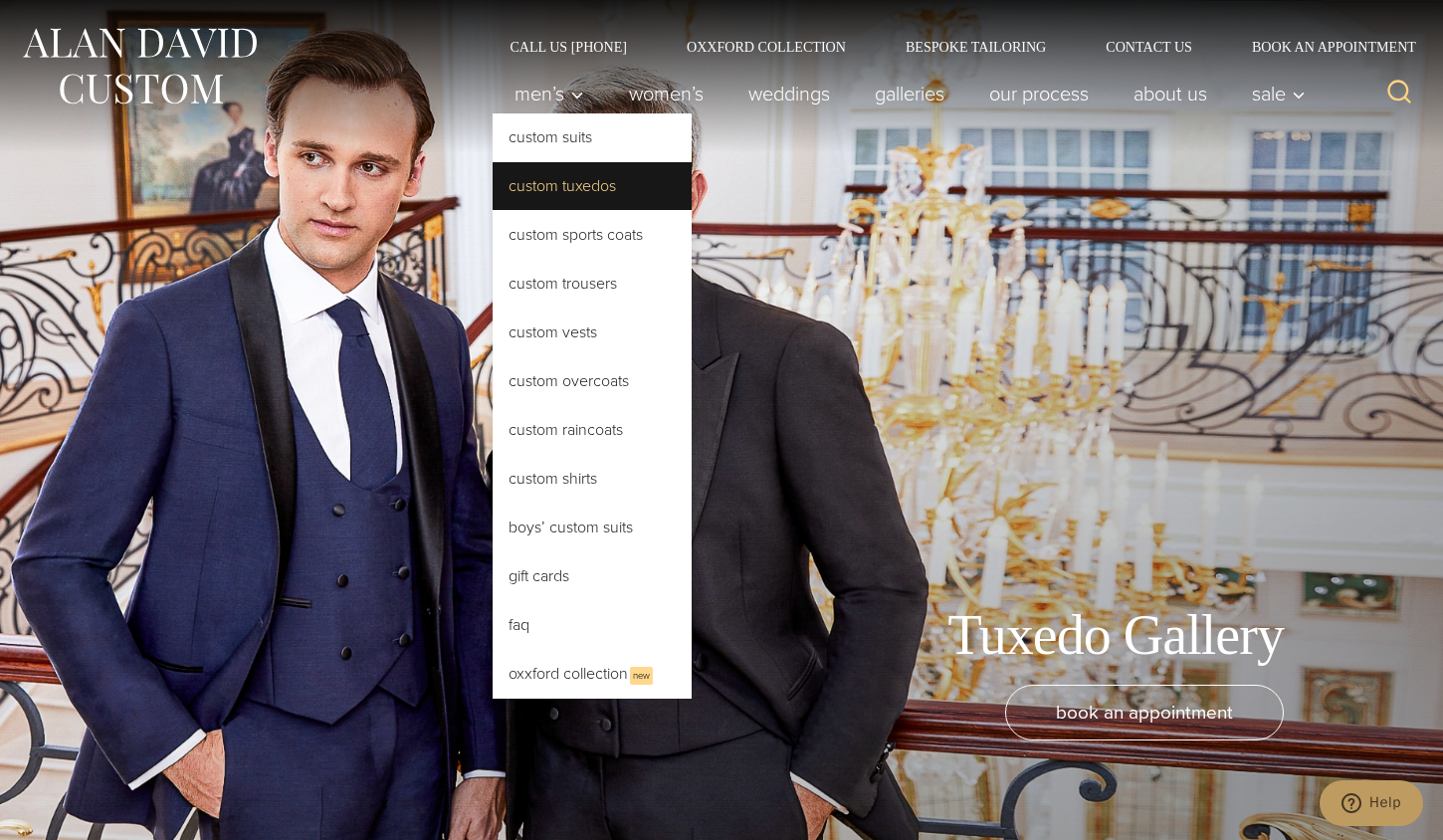 click on "Custom Tuxedos" at bounding box center (592, 186) 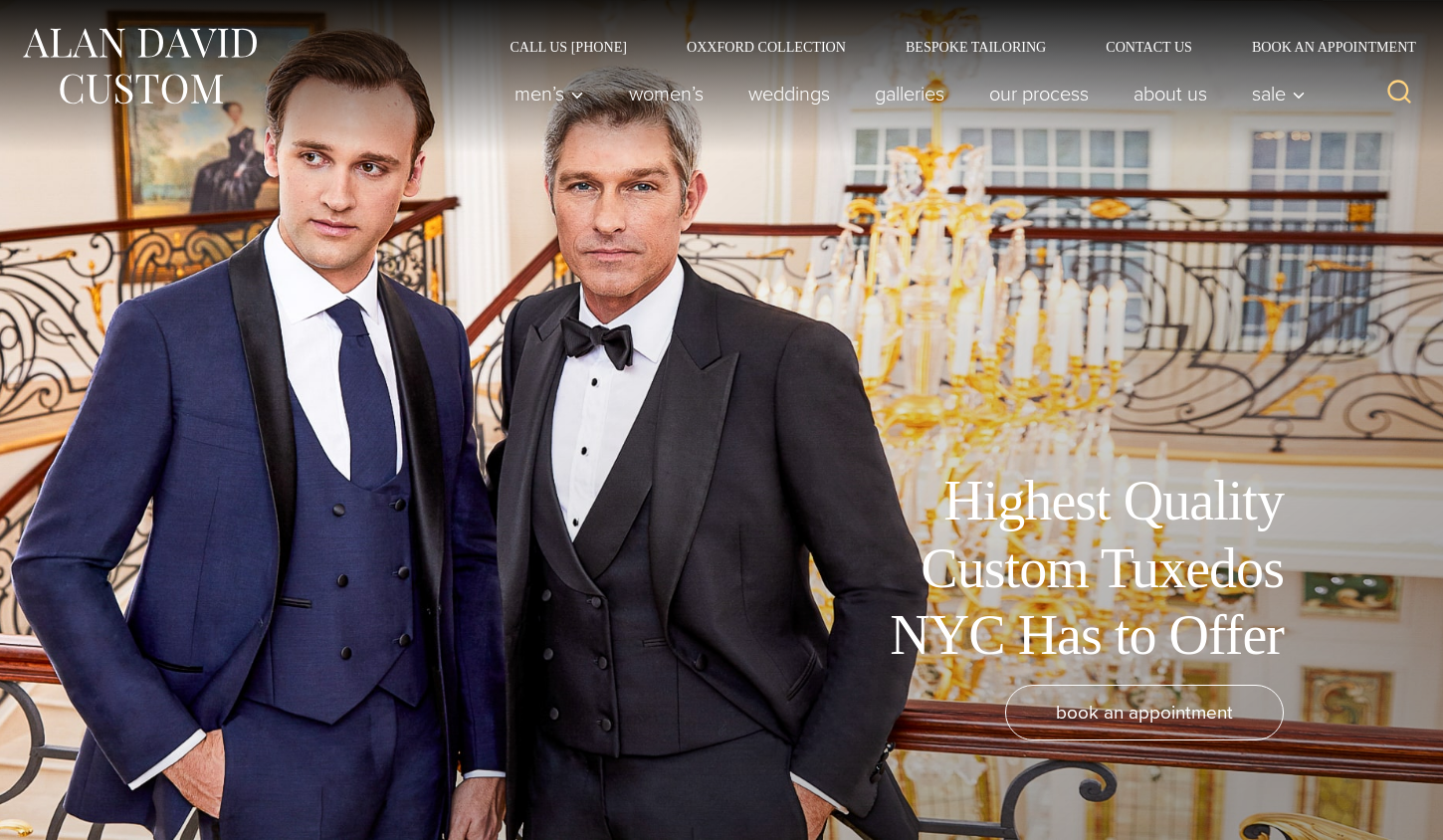 scroll, scrollTop: 0, scrollLeft: 0, axis: both 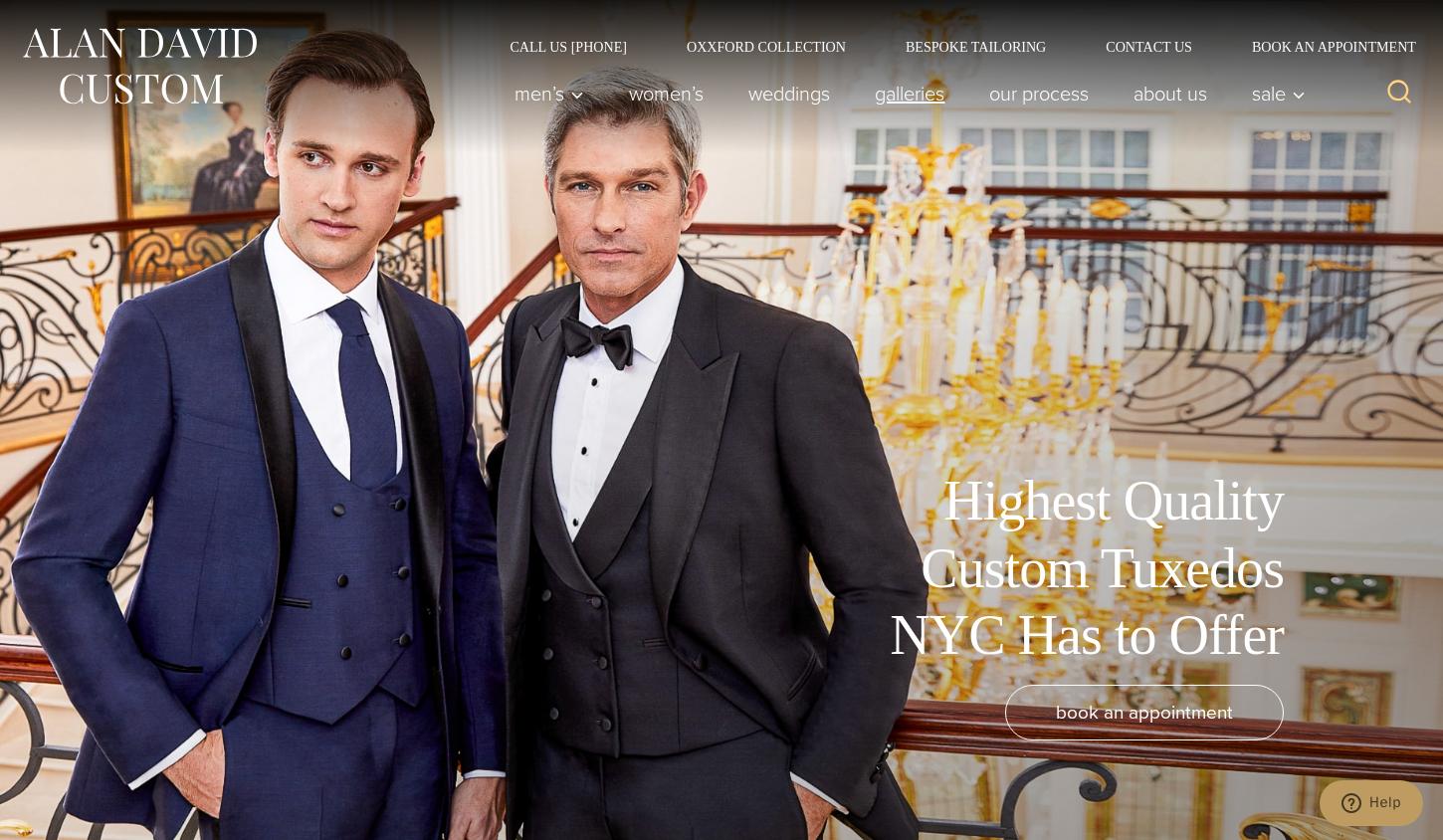 click on "Galleries" at bounding box center [910, 94] 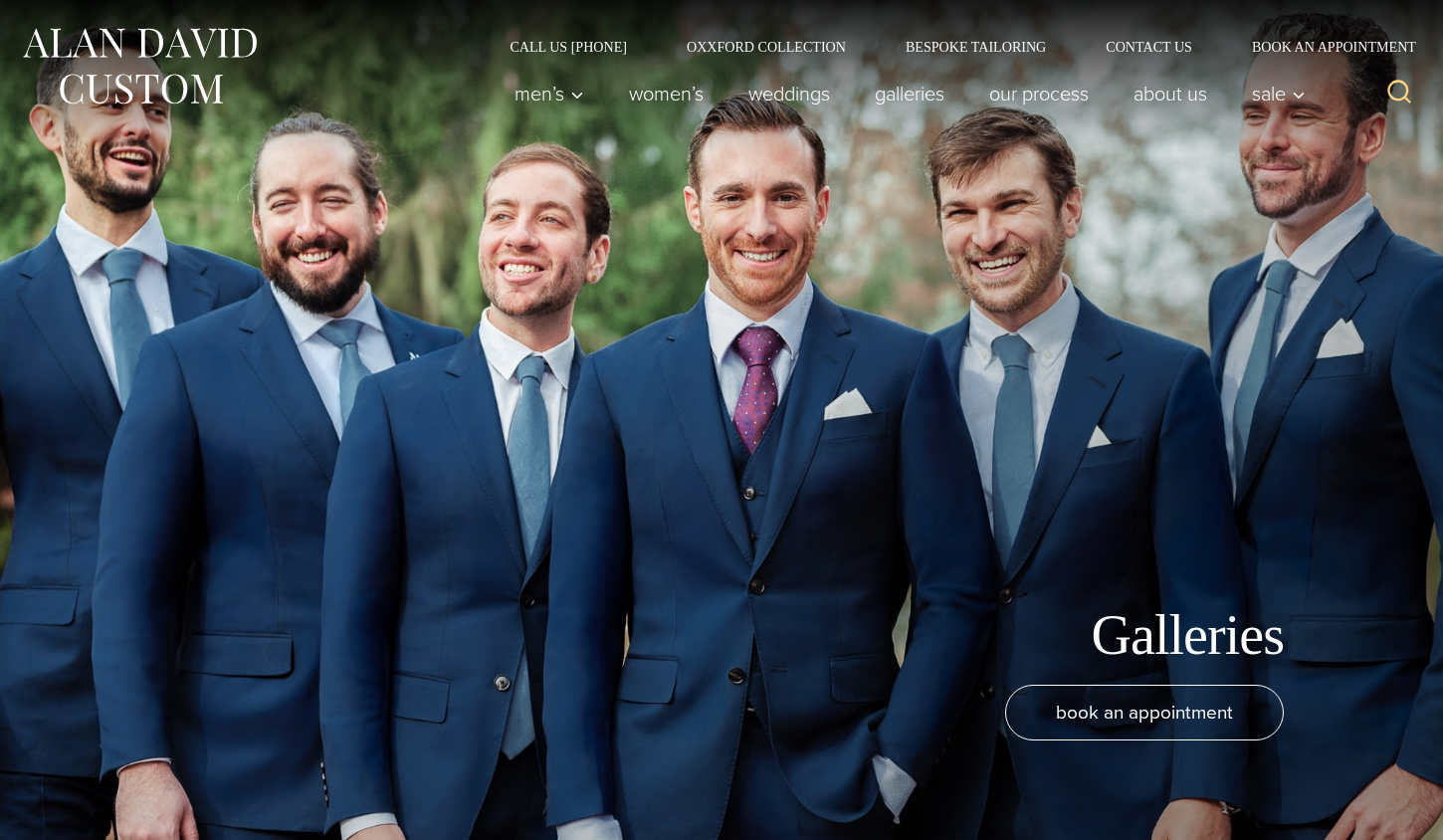 scroll, scrollTop: 0, scrollLeft: 0, axis: both 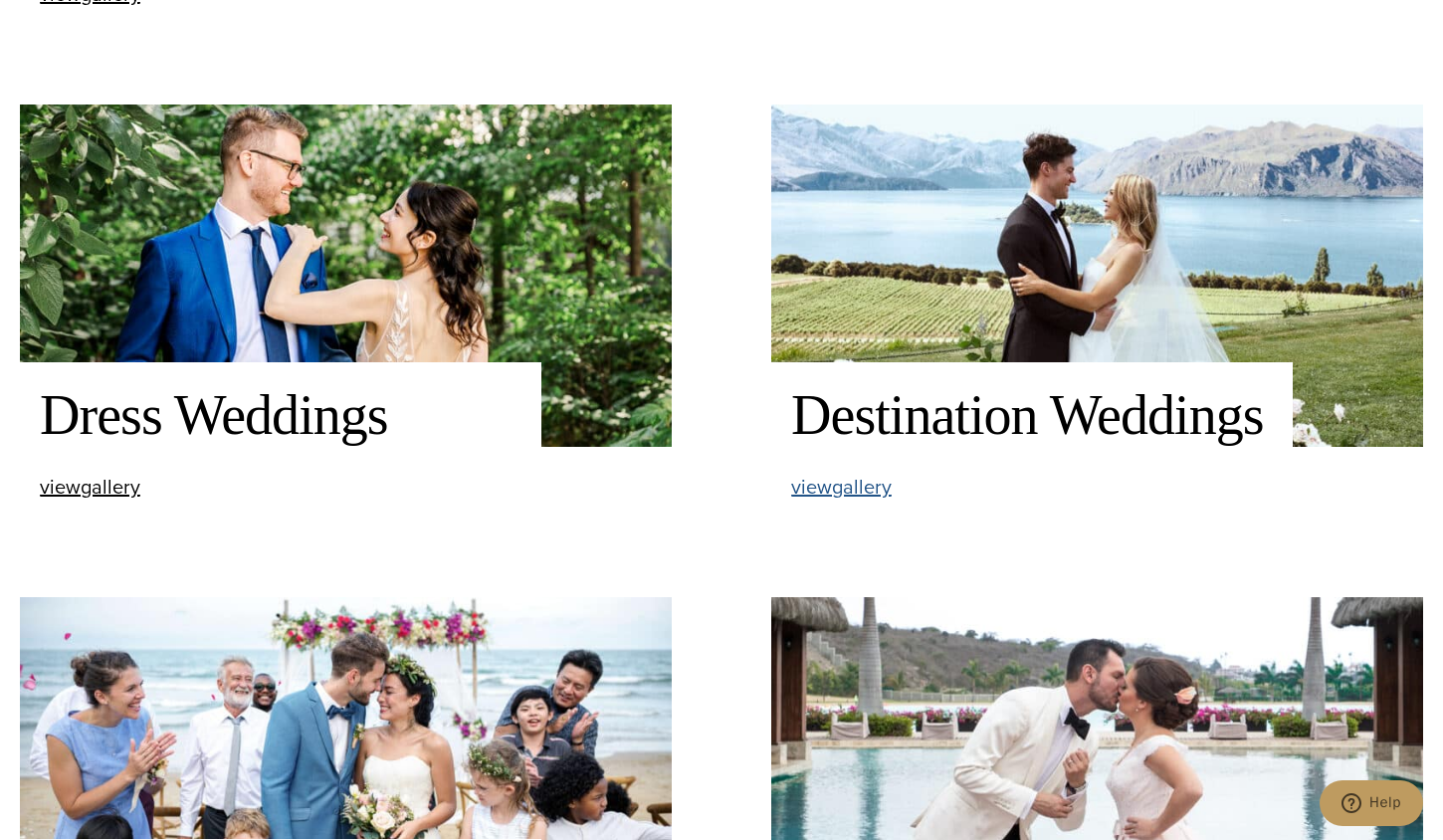 click on "view  Destination Weddings  gallery" at bounding box center [841, 487] 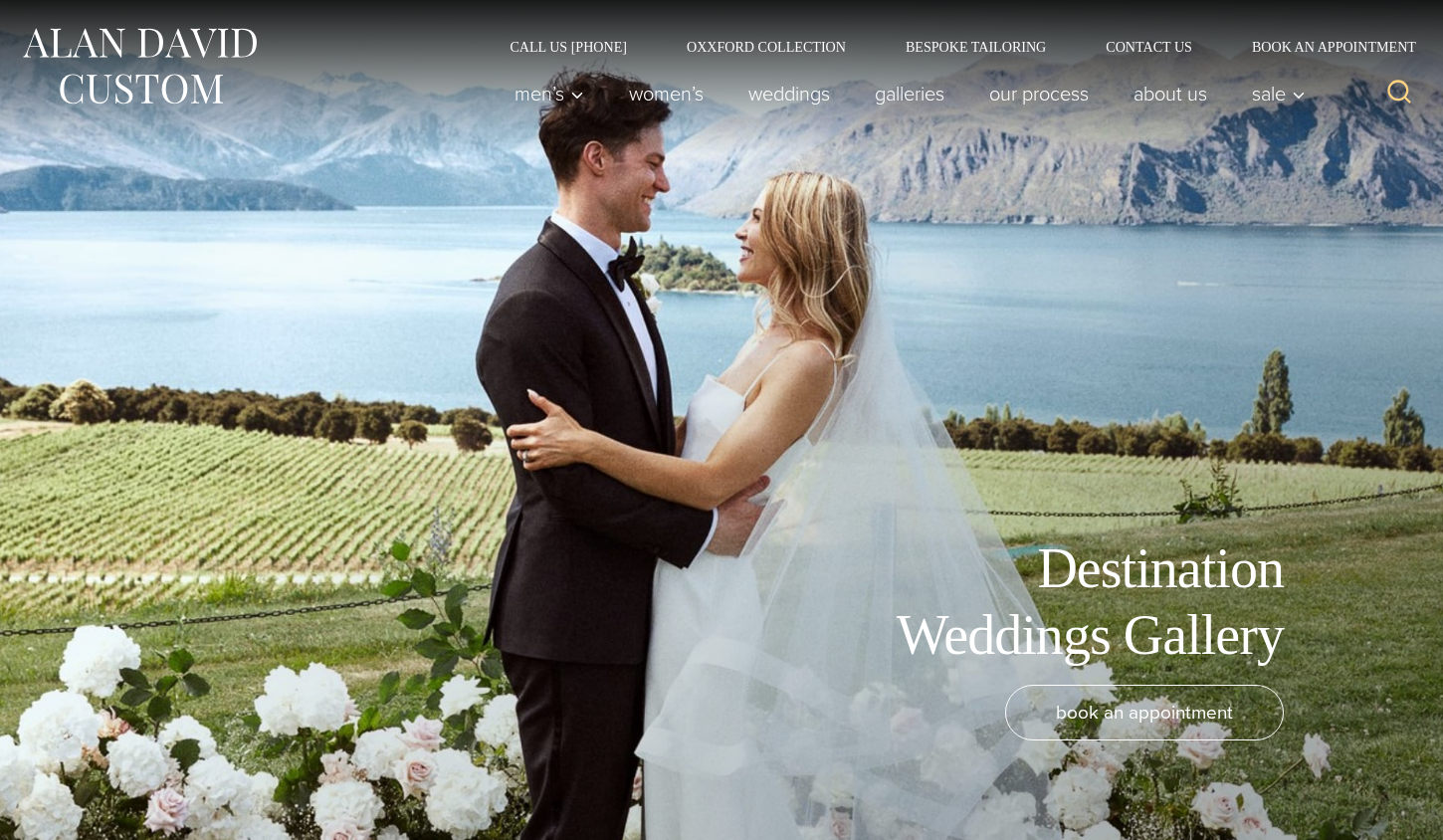 scroll, scrollTop: 0, scrollLeft: 0, axis: both 